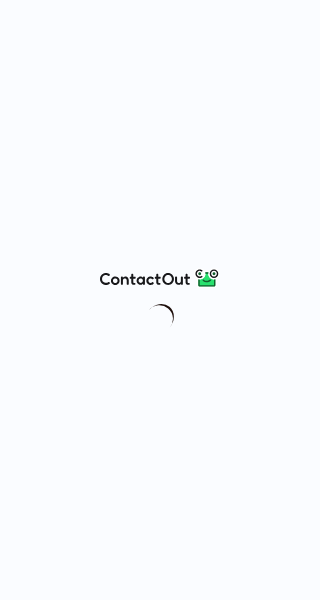 scroll, scrollTop: 0, scrollLeft: 0, axis: both 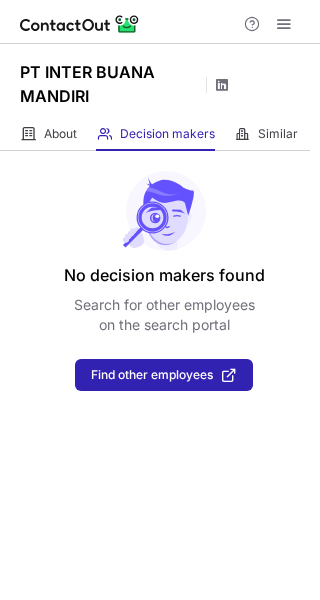click at bounding box center [222, 85] 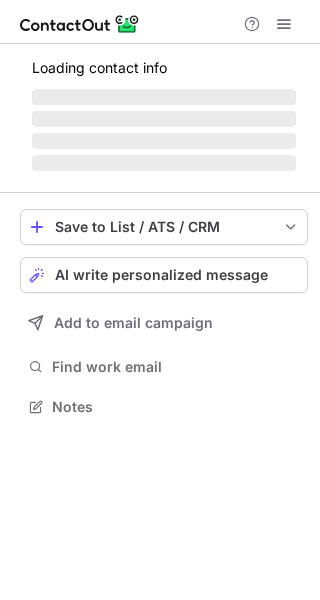 scroll, scrollTop: 0, scrollLeft: 0, axis: both 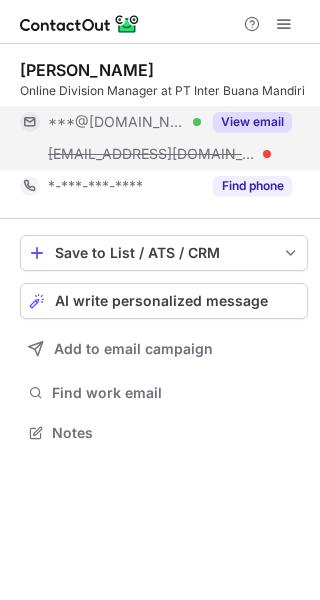 click on "View email" at bounding box center [252, 122] 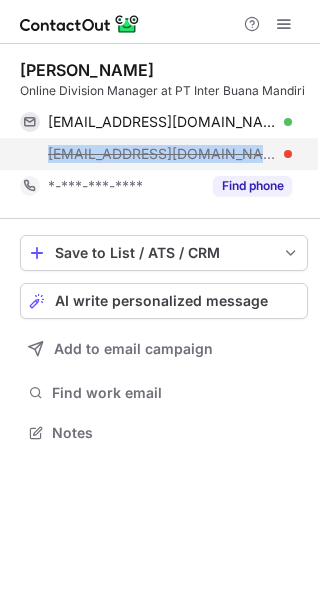 drag, startPoint x: 214, startPoint y: 153, endPoint x: 31, endPoint y: 157, distance: 183.04372 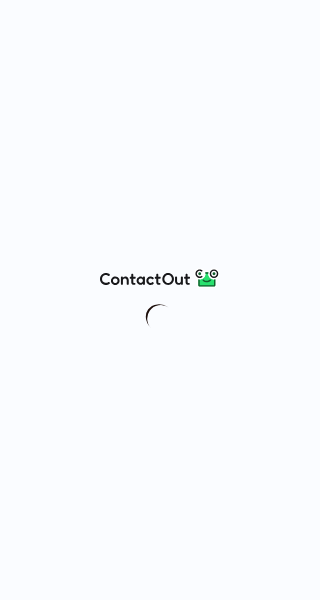 scroll, scrollTop: 0, scrollLeft: 0, axis: both 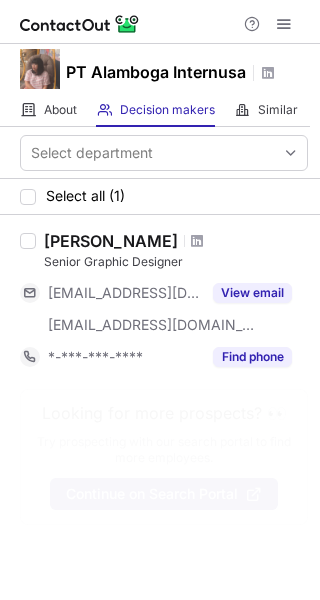 click on "Continue on Search Portal" at bounding box center (152, 494) 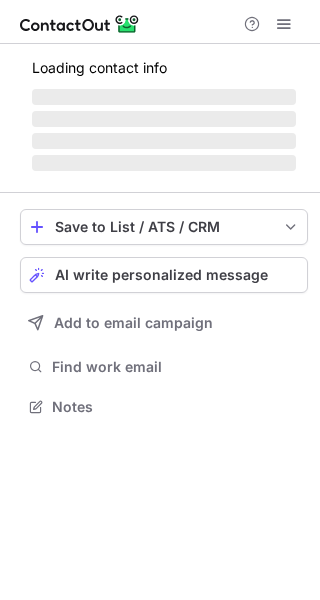 scroll, scrollTop: 0, scrollLeft: 0, axis: both 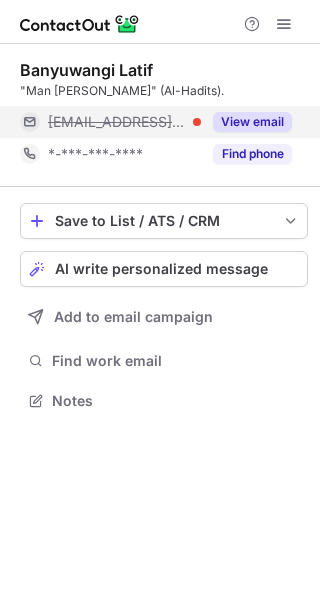 click on "View email" at bounding box center [252, 122] 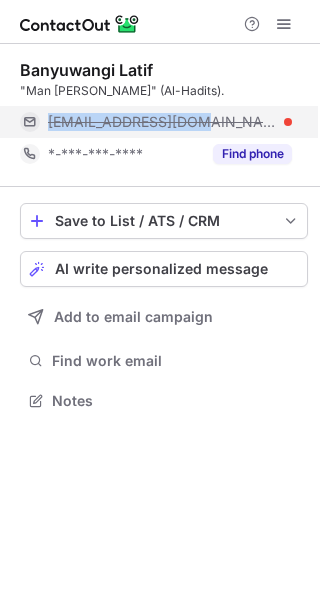 drag, startPoint x: 45, startPoint y: 119, endPoint x: 189, endPoint y: 125, distance: 144.12494 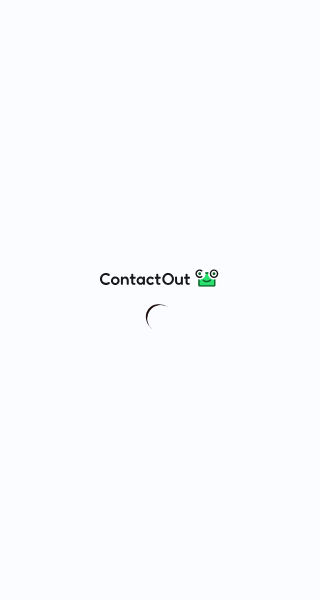 scroll, scrollTop: 0, scrollLeft: 0, axis: both 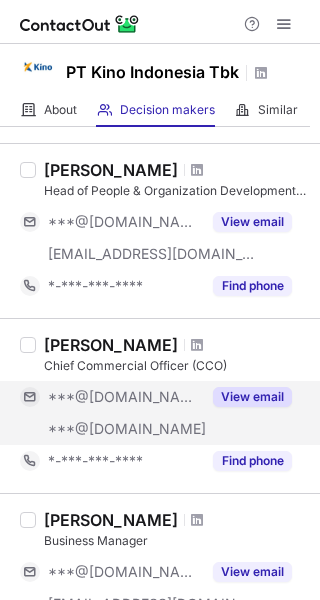click on "View email" at bounding box center [252, 397] 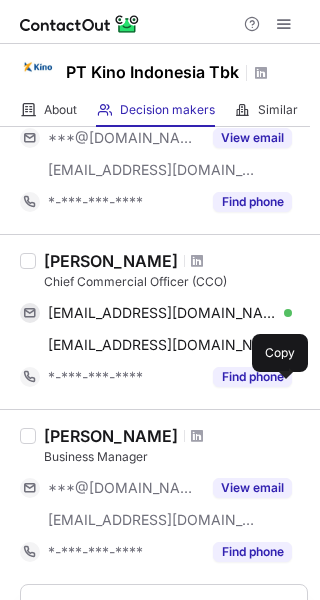 scroll, scrollTop: 1400, scrollLeft: 0, axis: vertical 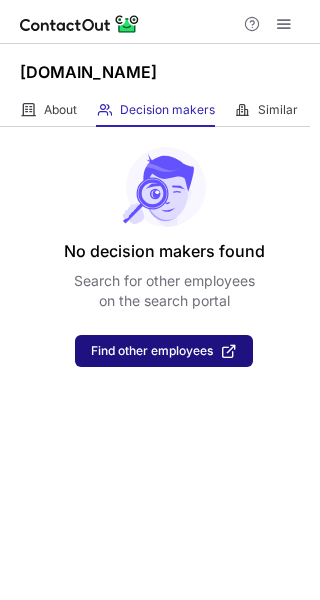 click on "Find other employees" at bounding box center (164, 351) 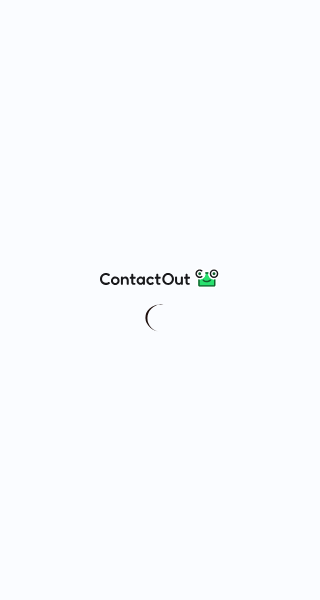 scroll, scrollTop: 0, scrollLeft: 0, axis: both 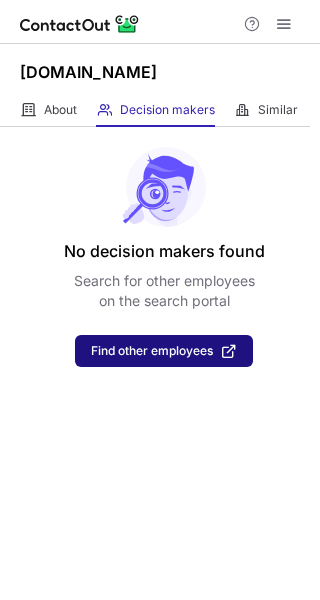 click on "Find other employees" at bounding box center [152, 351] 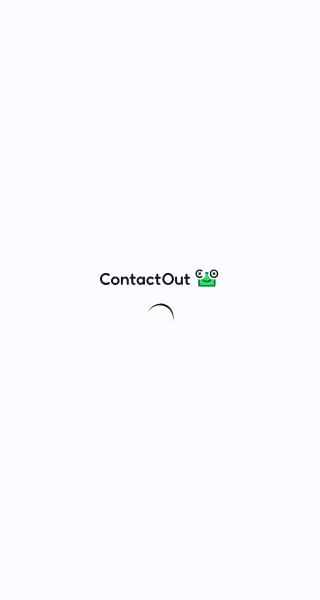 scroll, scrollTop: 0, scrollLeft: 0, axis: both 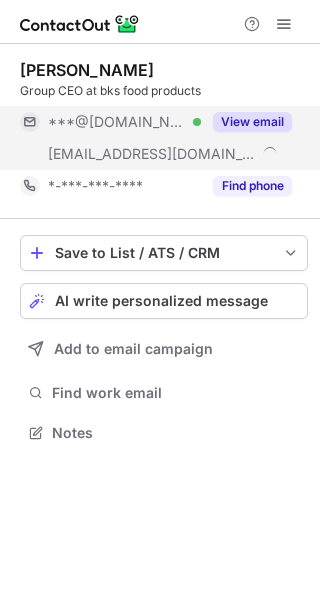 click on "View email" at bounding box center (252, 122) 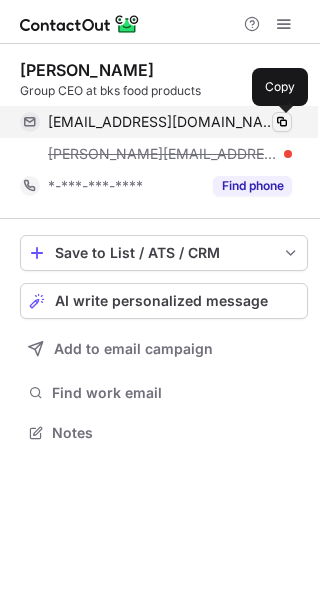 click at bounding box center [282, 122] 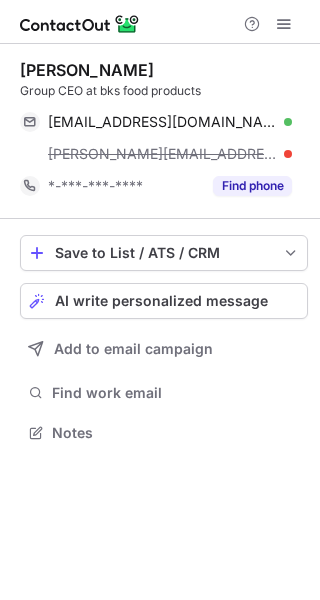 type 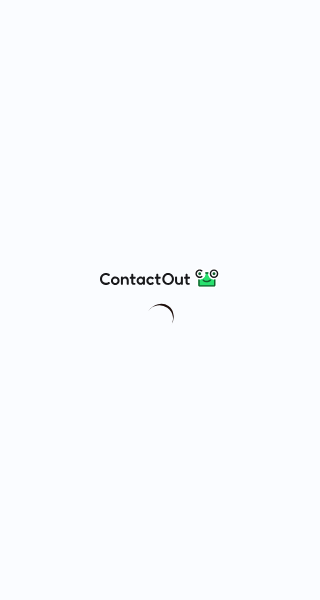 scroll, scrollTop: 0, scrollLeft: 0, axis: both 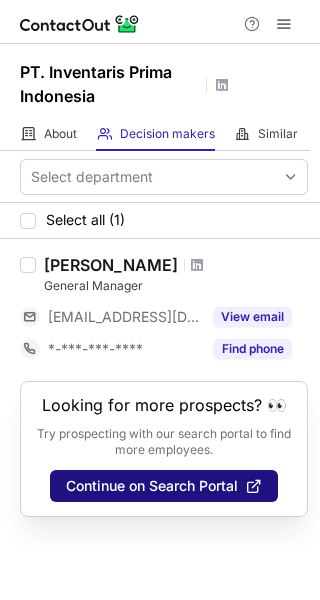 click on "Continue on Search Portal" at bounding box center [152, 486] 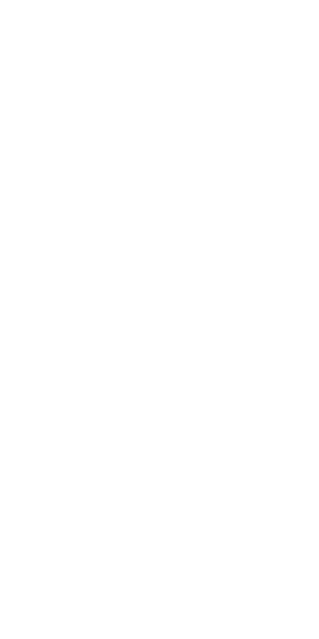 scroll, scrollTop: 0, scrollLeft: 0, axis: both 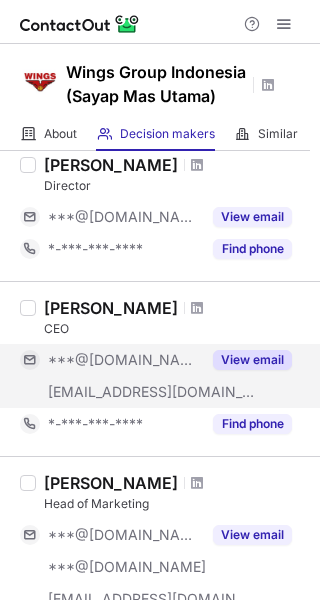 click on "View email" at bounding box center (252, 360) 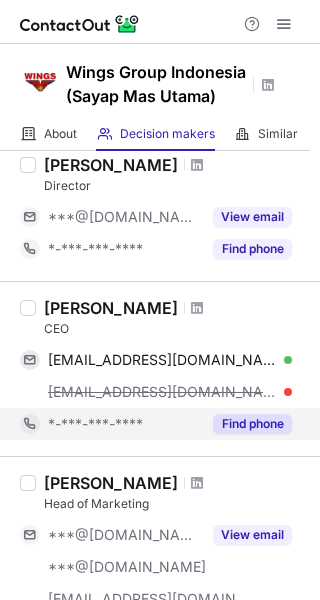 click on "Find phone" at bounding box center (252, 424) 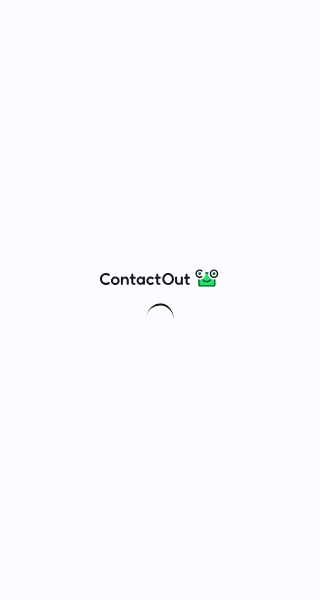 scroll, scrollTop: 0, scrollLeft: 0, axis: both 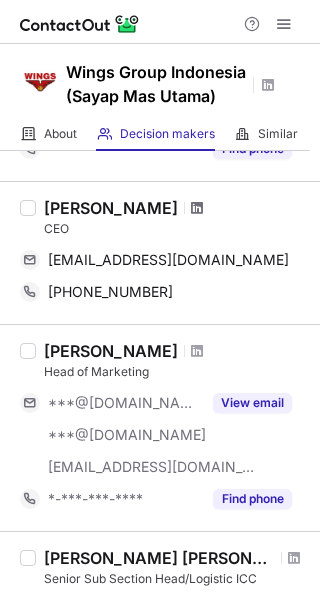 click at bounding box center (197, 208) 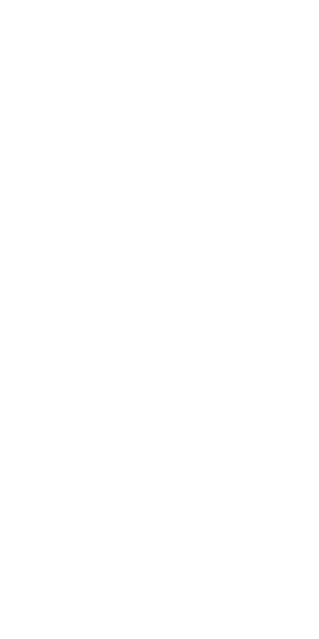 scroll, scrollTop: 0, scrollLeft: 0, axis: both 